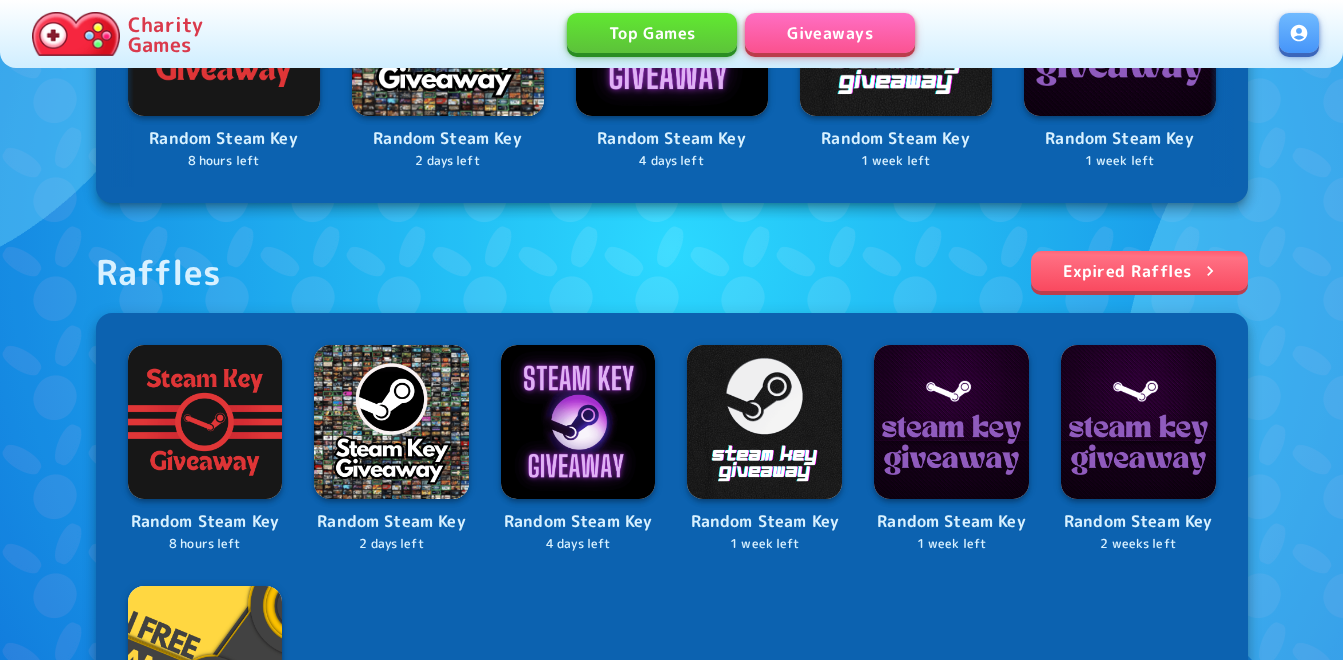 scroll, scrollTop: 700, scrollLeft: 0, axis: vertical 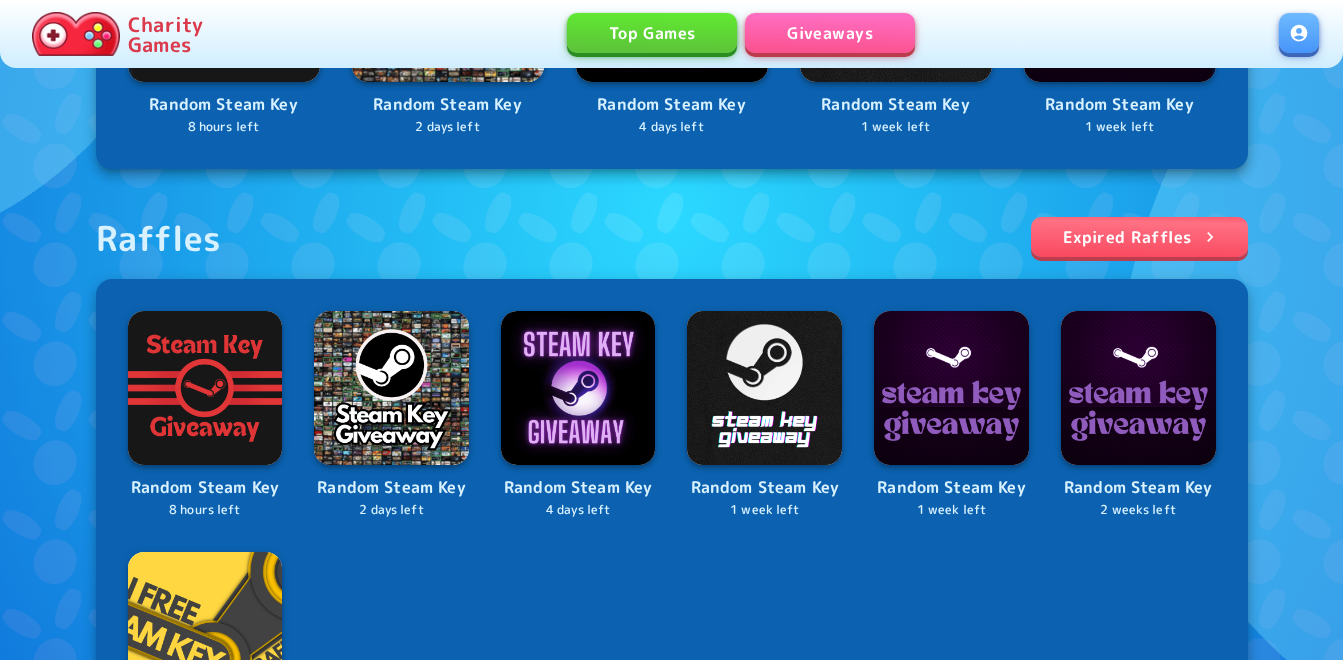 click at bounding box center [1299, 33] 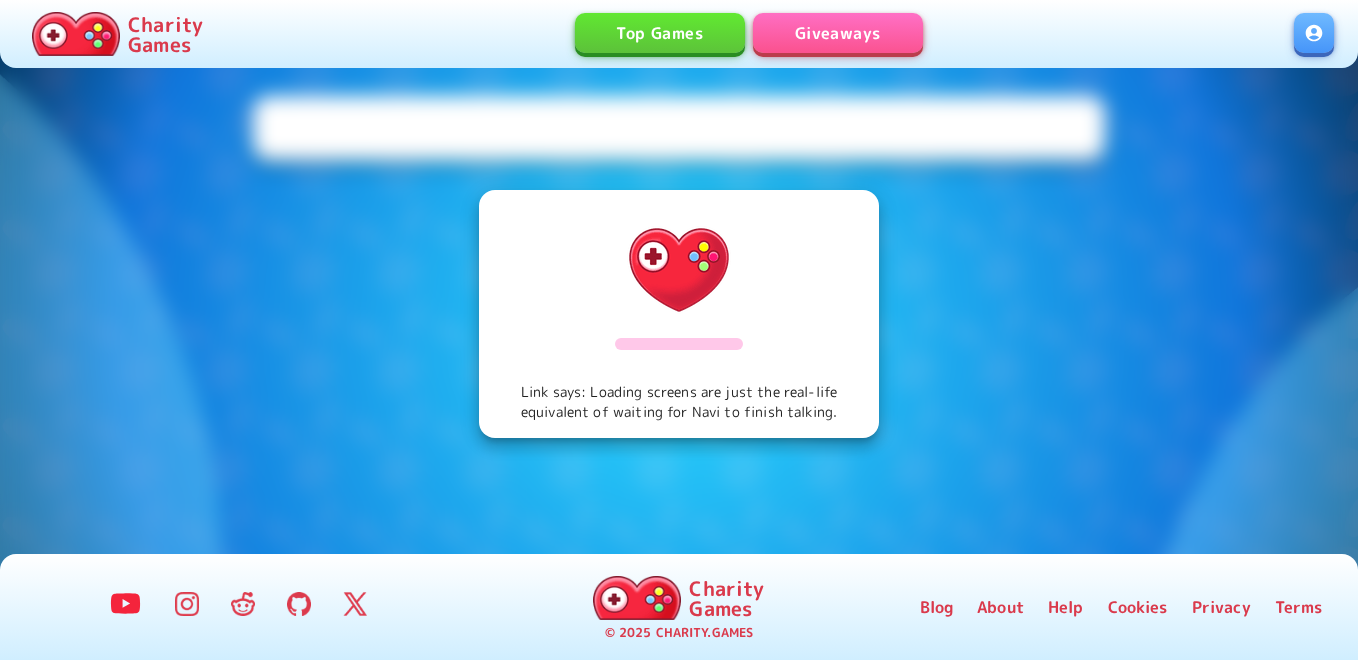 scroll, scrollTop: 0, scrollLeft: 0, axis: both 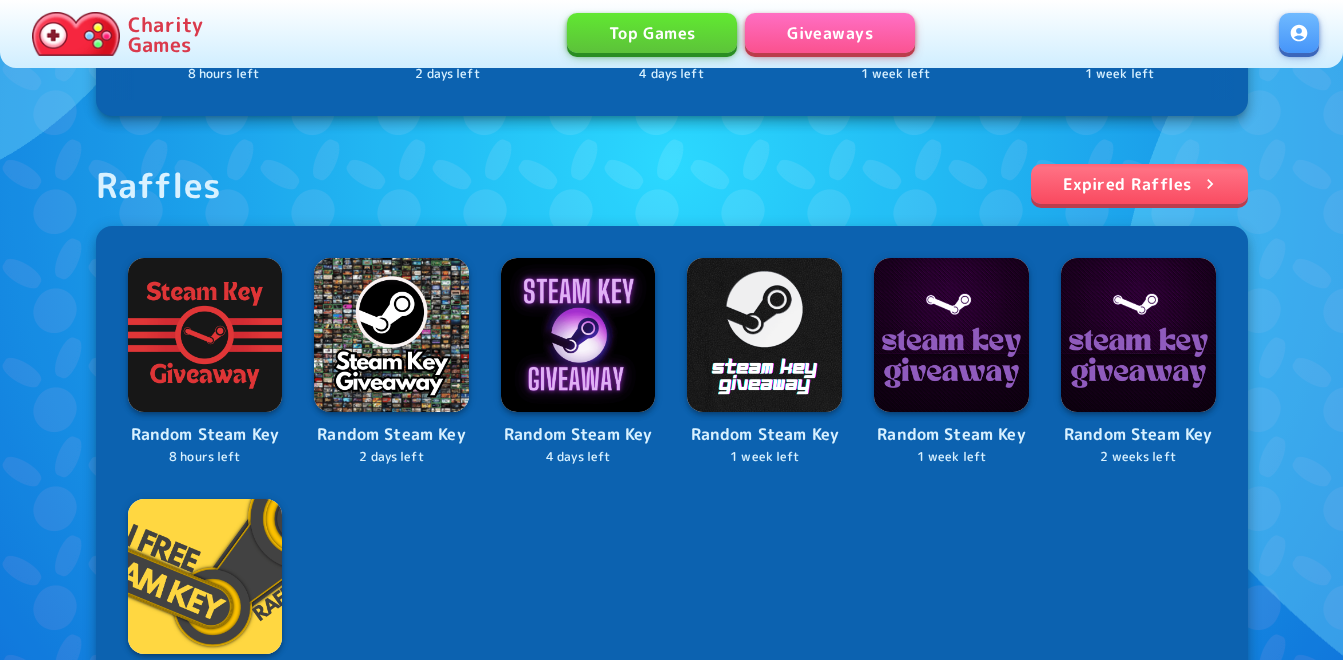 click on "Raffles" at bounding box center (159, 185) 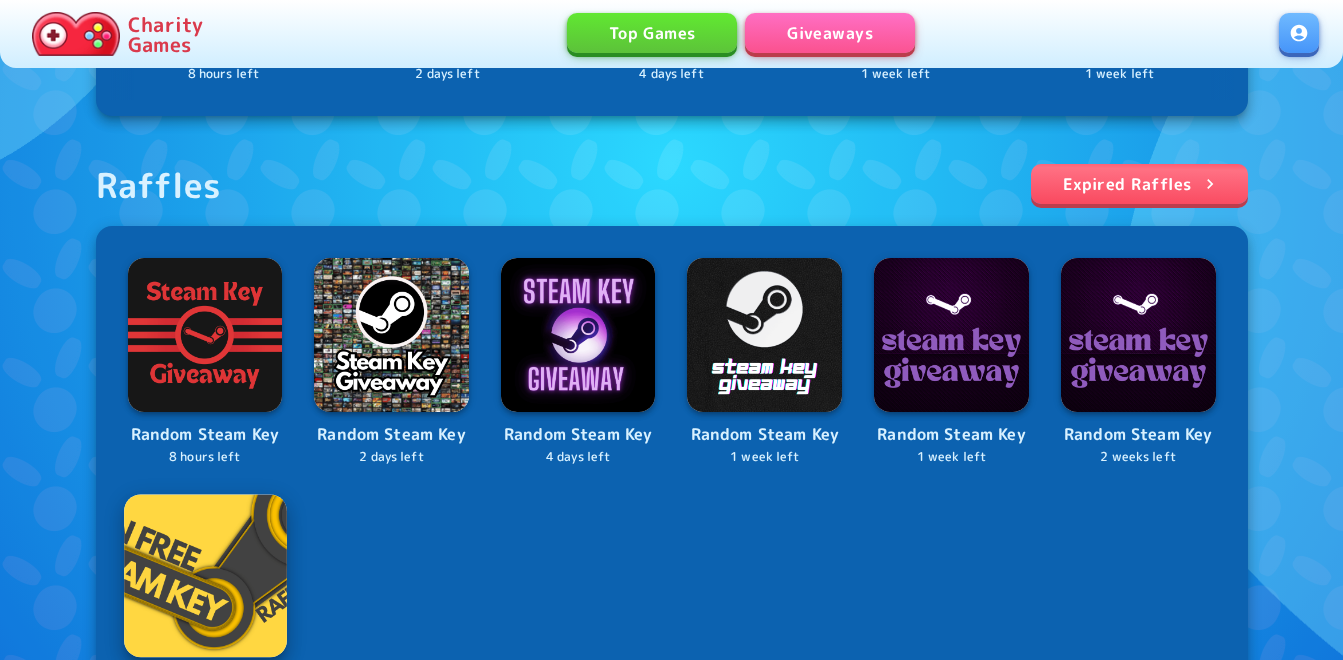 click at bounding box center (205, 575) 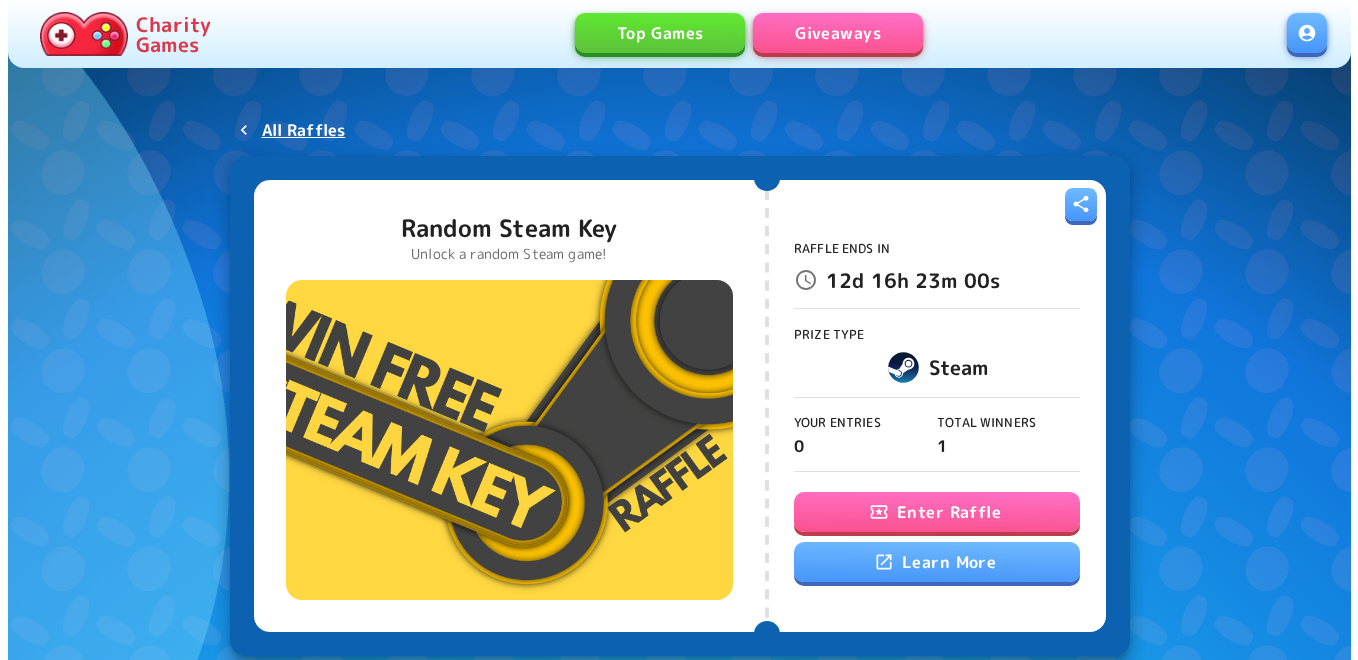 scroll, scrollTop: 0, scrollLeft: 0, axis: both 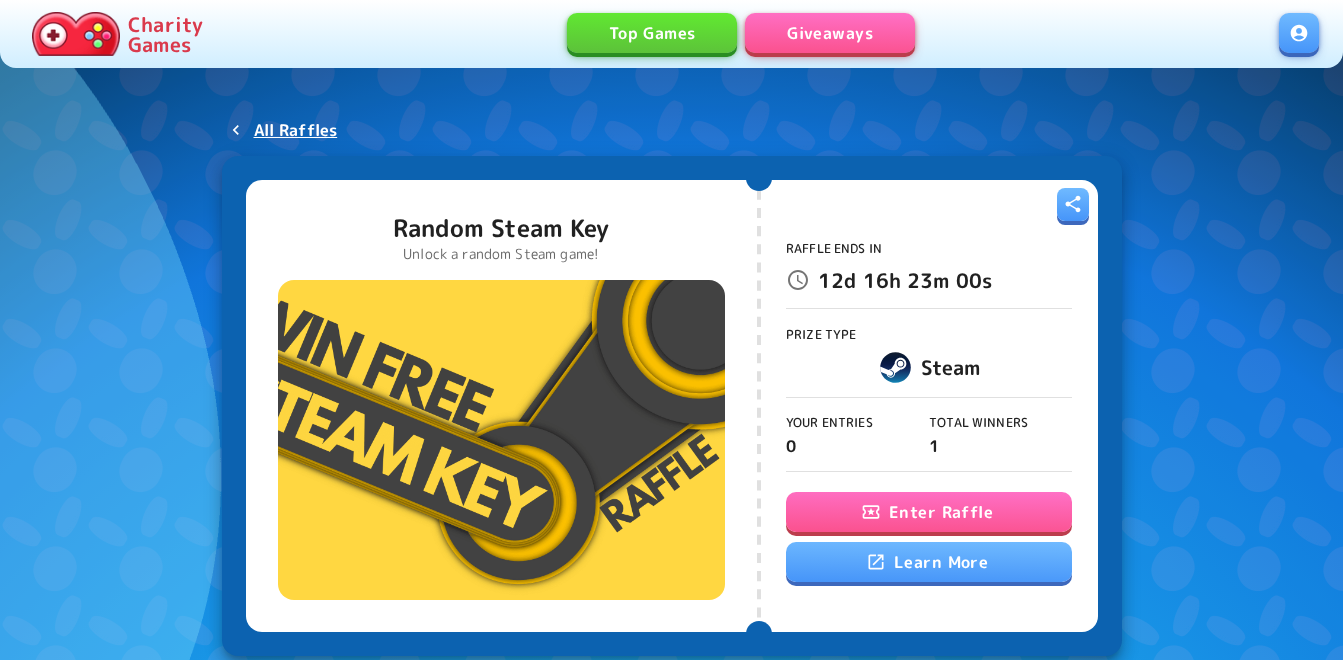 click on "Enter Raffle" at bounding box center (929, 512) 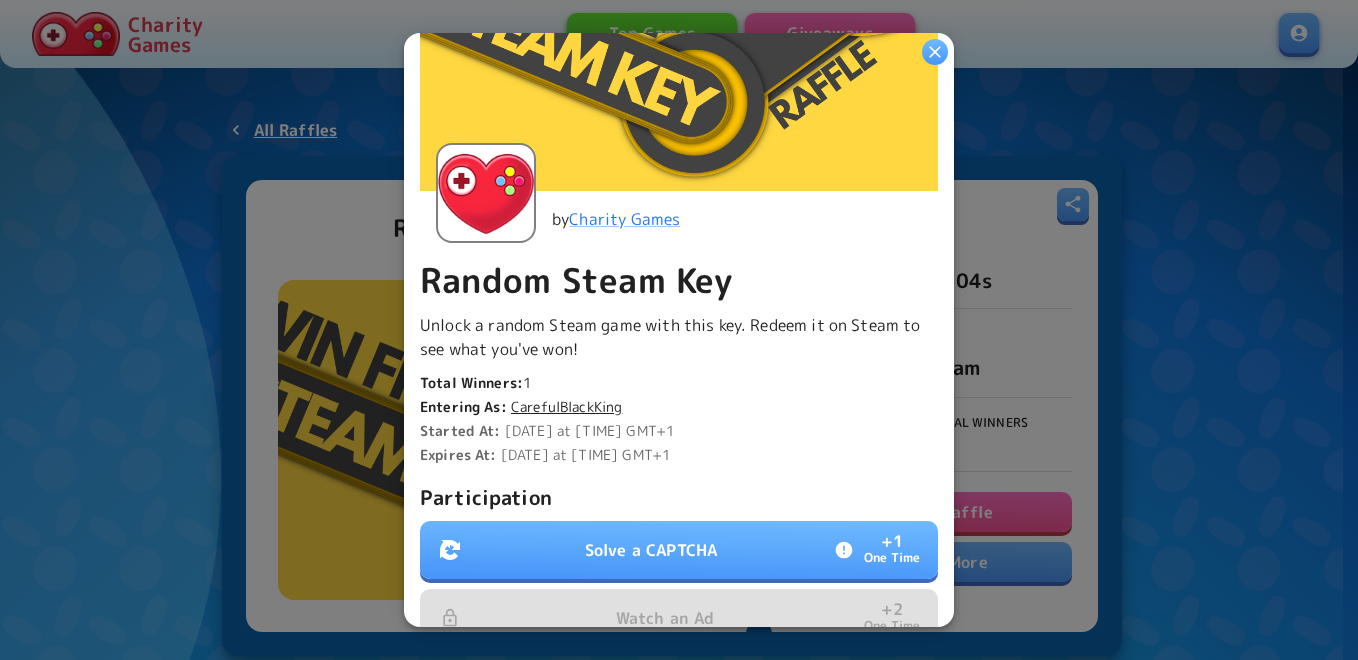 scroll, scrollTop: 500, scrollLeft: 0, axis: vertical 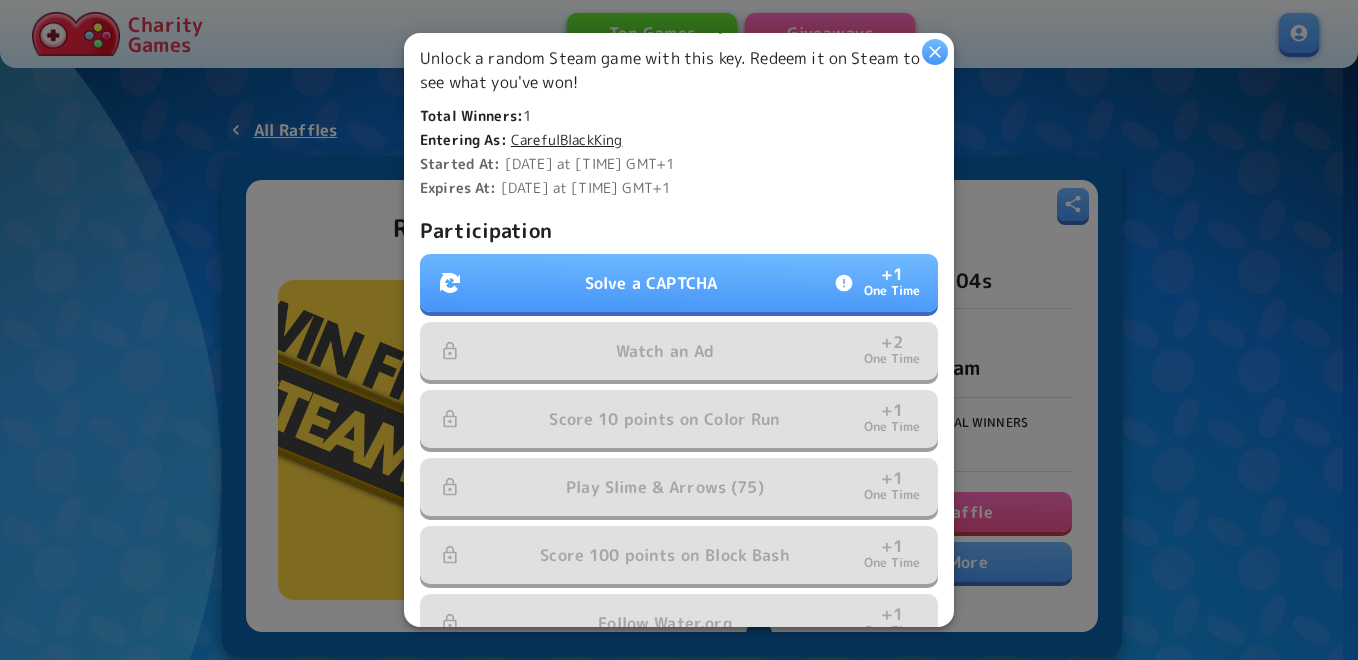 click on "Solve a CAPTCHA" at bounding box center [651, 323] 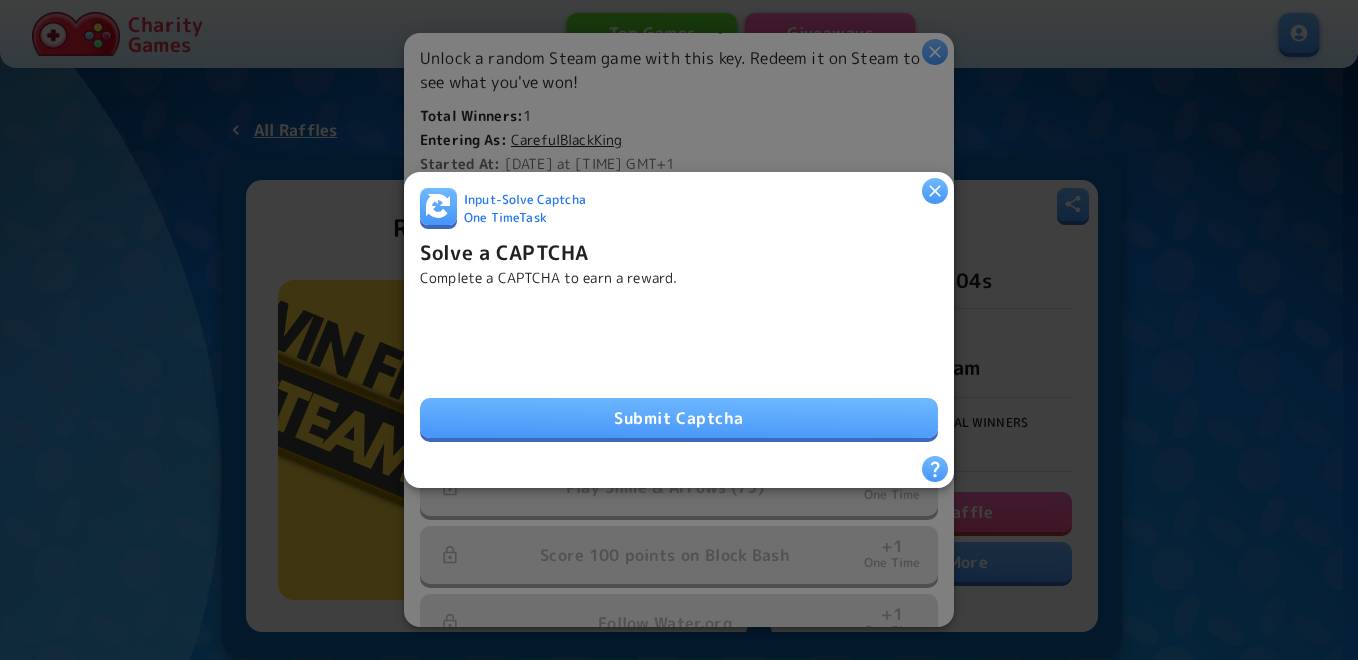 click on "Submit Captcha" at bounding box center [679, 418] 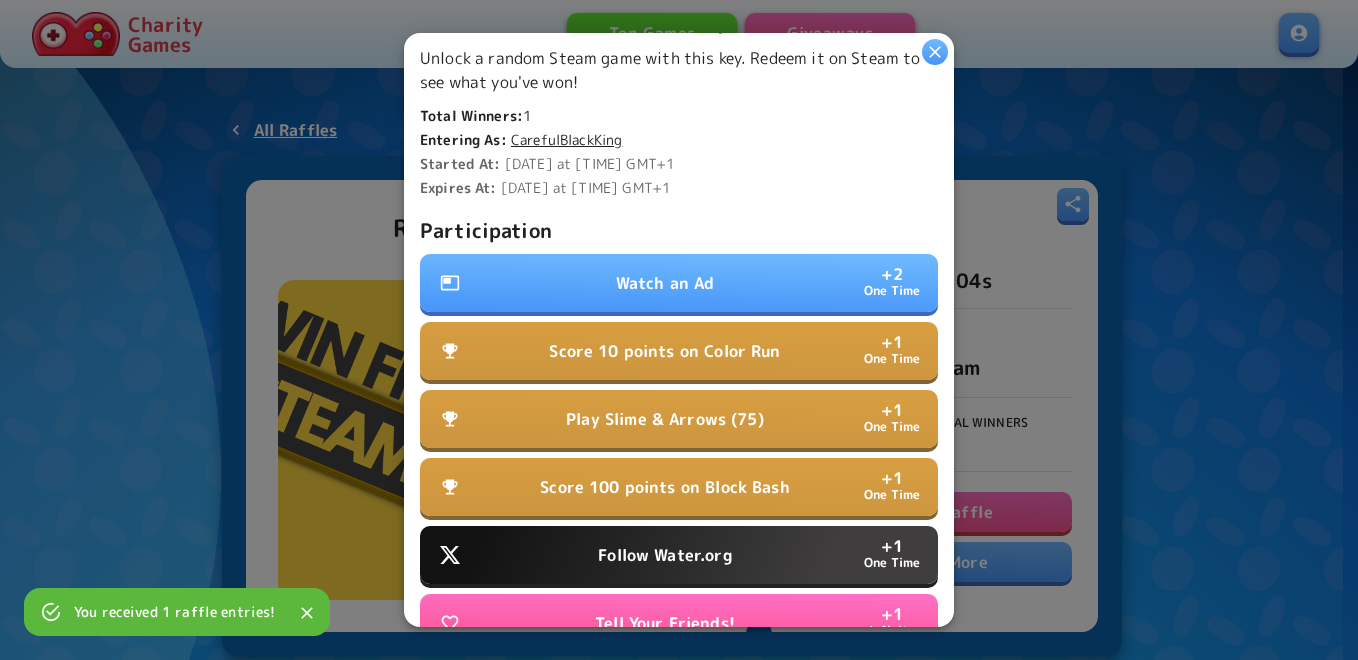 click on "Watch an Ad" at bounding box center (665, 323) 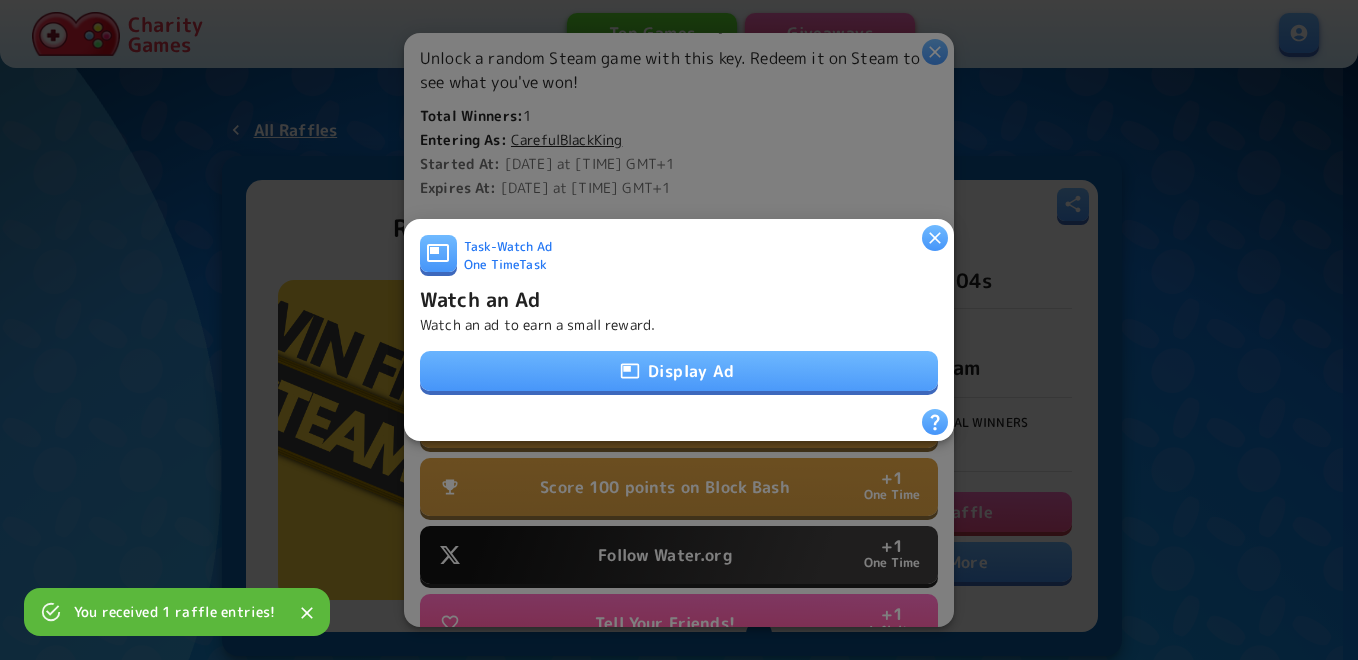 click on "Display Ad" at bounding box center [679, 371] 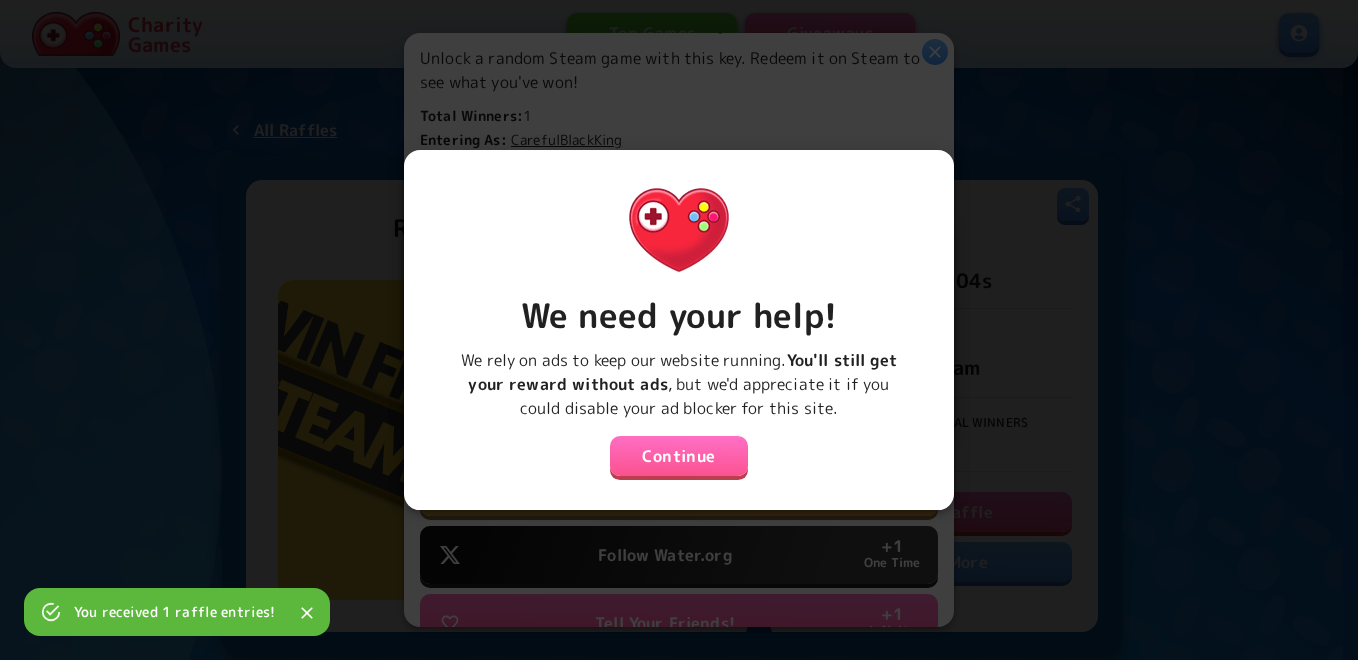 click on "Continue" at bounding box center (679, 456) 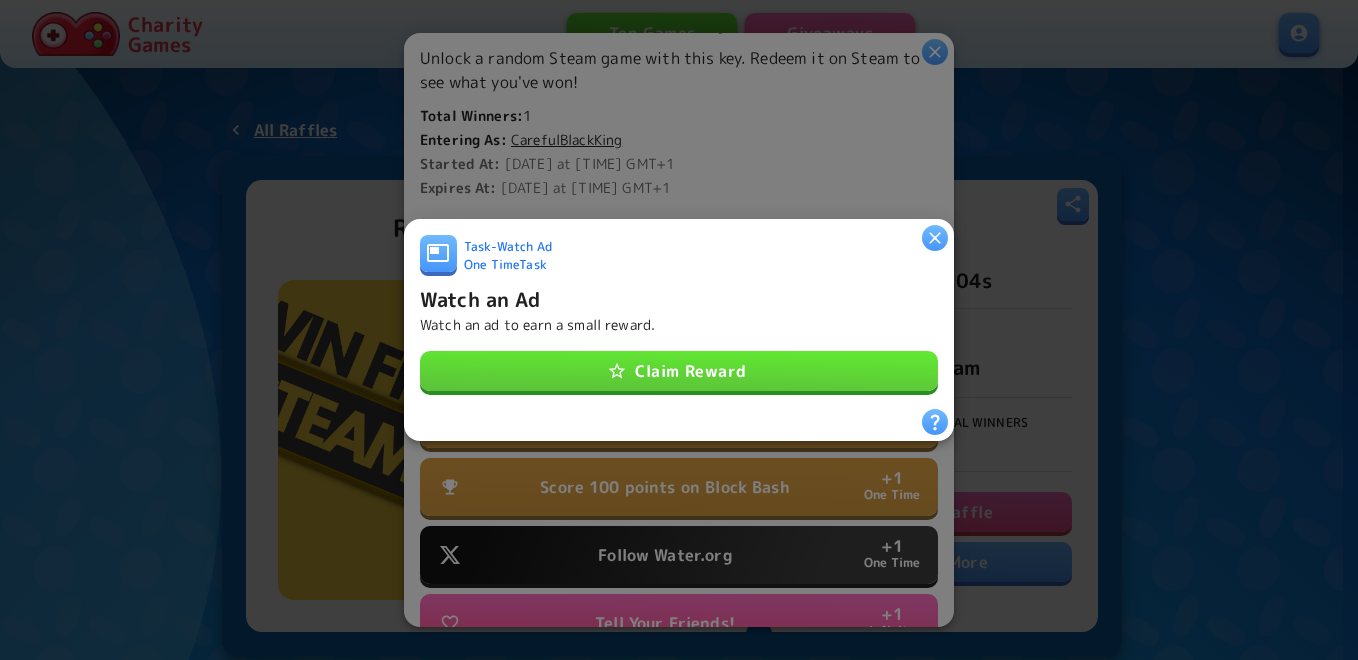 click on "Claim Reward" at bounding box center [679, 371] 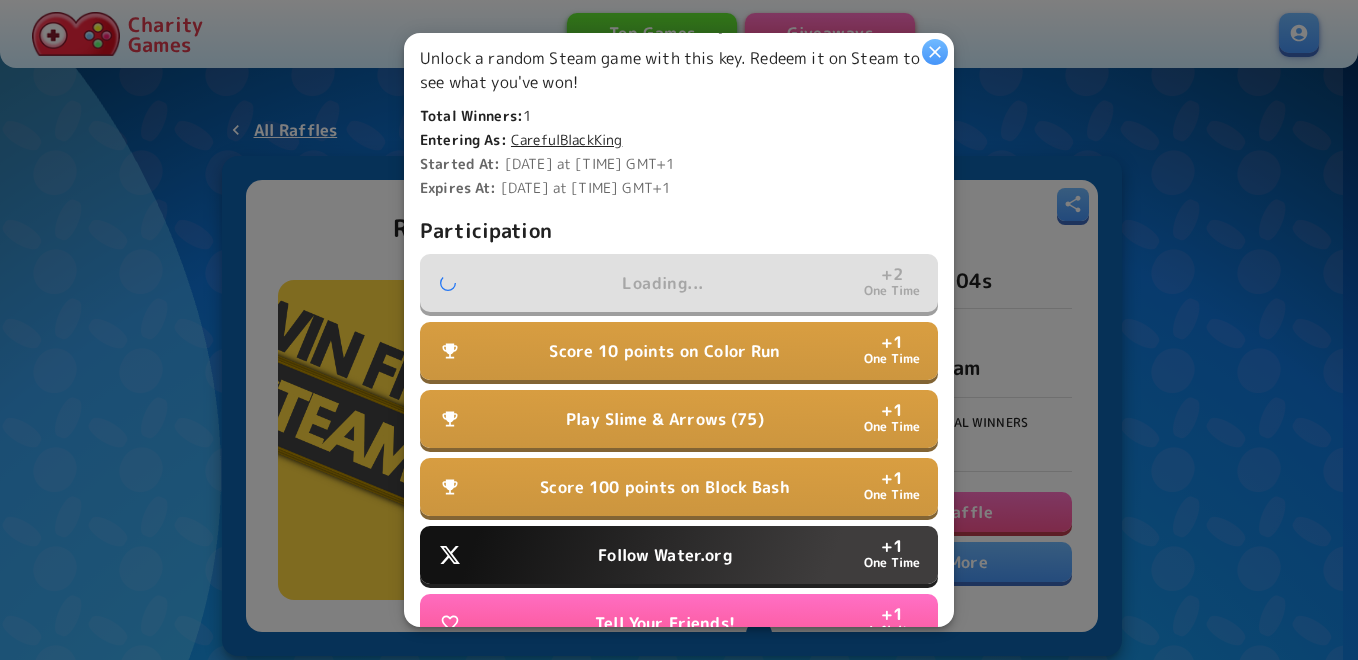 click on "Follow Water.org" at bounding box center (664, 595) 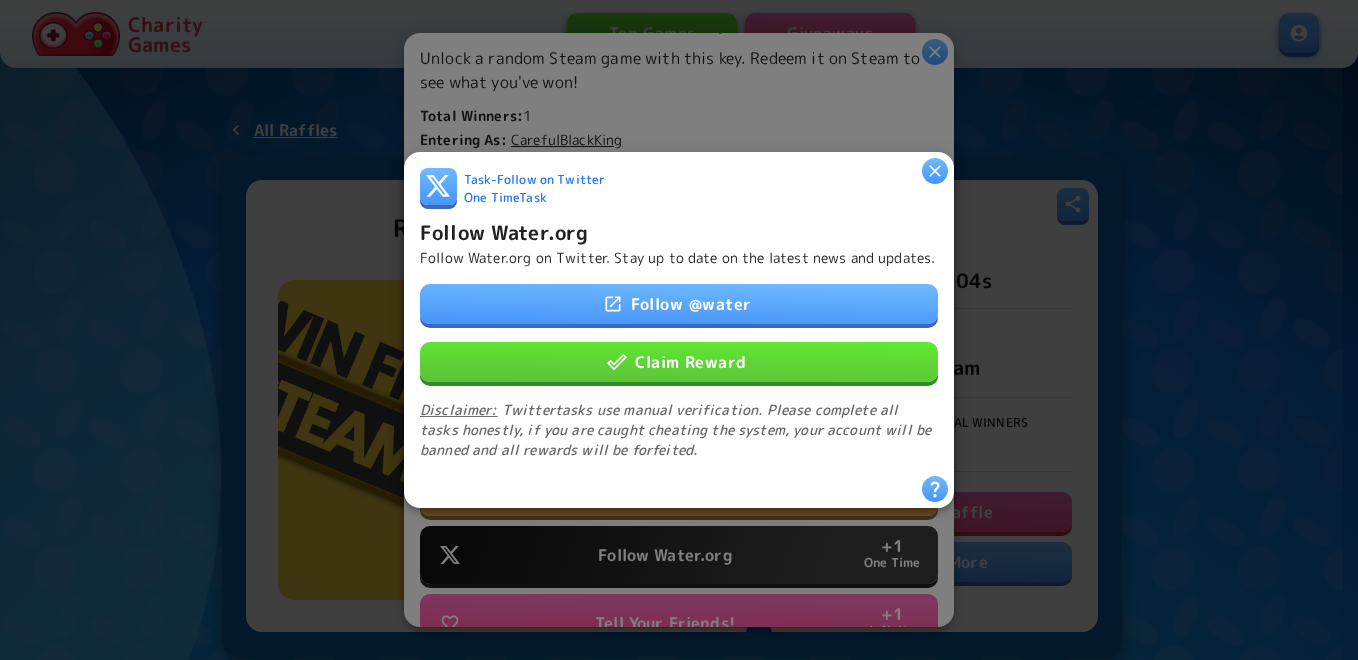 click on "Claim Reward" at bounding box center (679, 362) 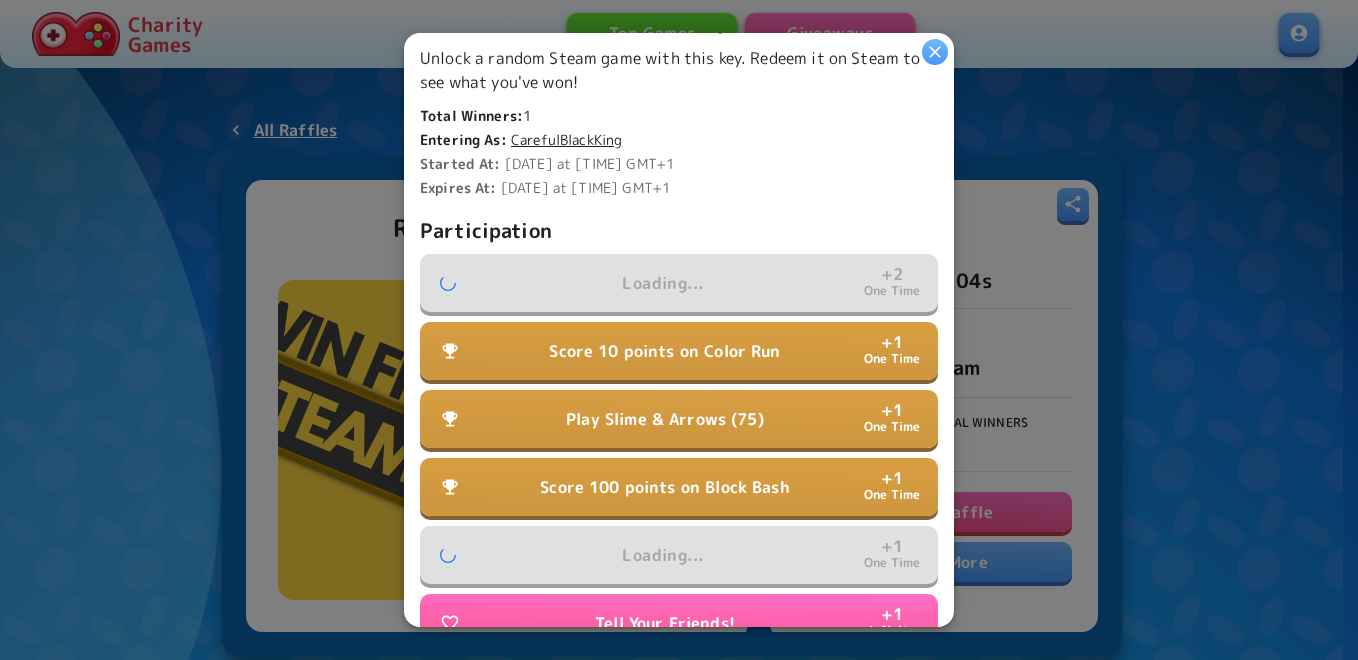 click on "Score 10 points on Color Run" at bounding box center [664, 391] 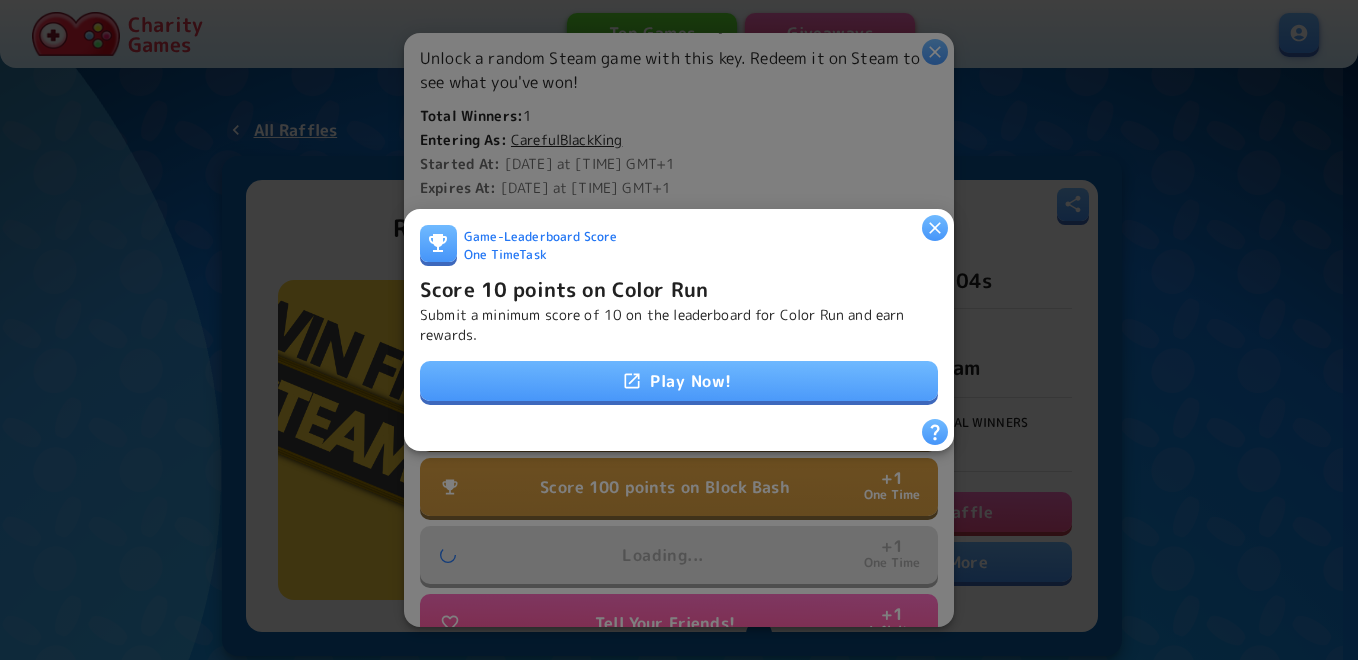click on "Play Now!" at bounding box center [679, 381] 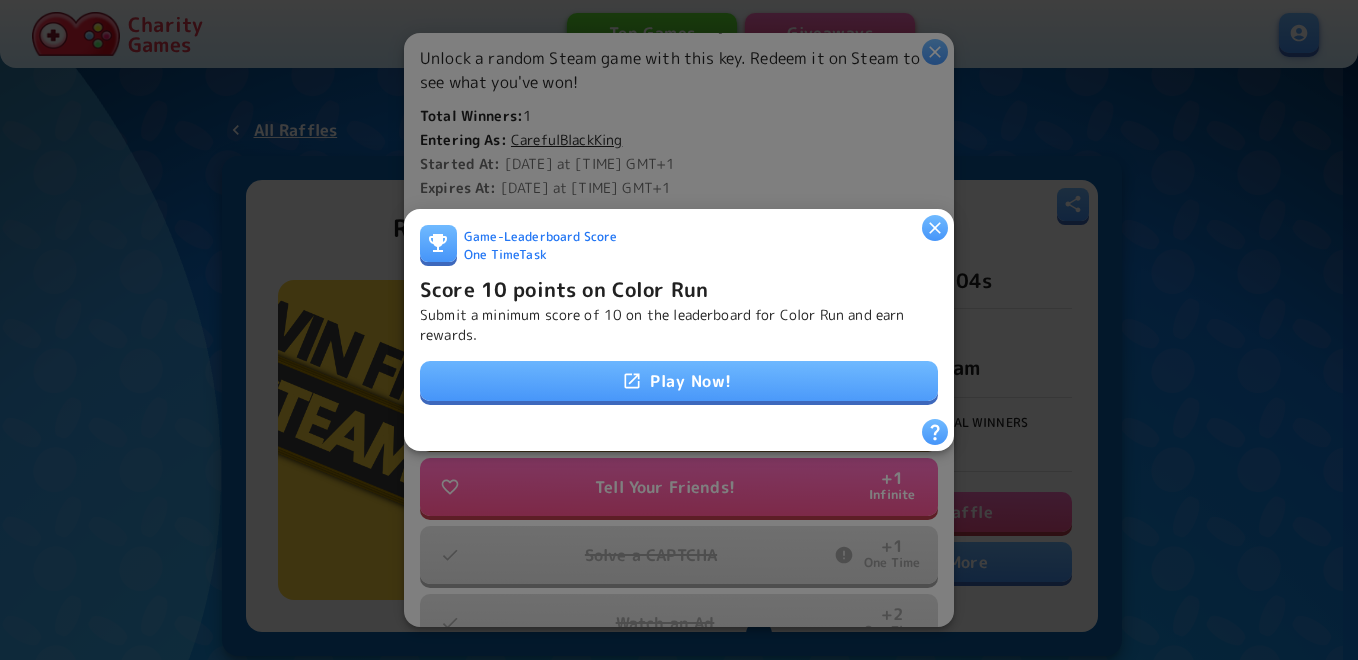 click on "Score 10 points on Color Run" at bounding box center (564, 289) 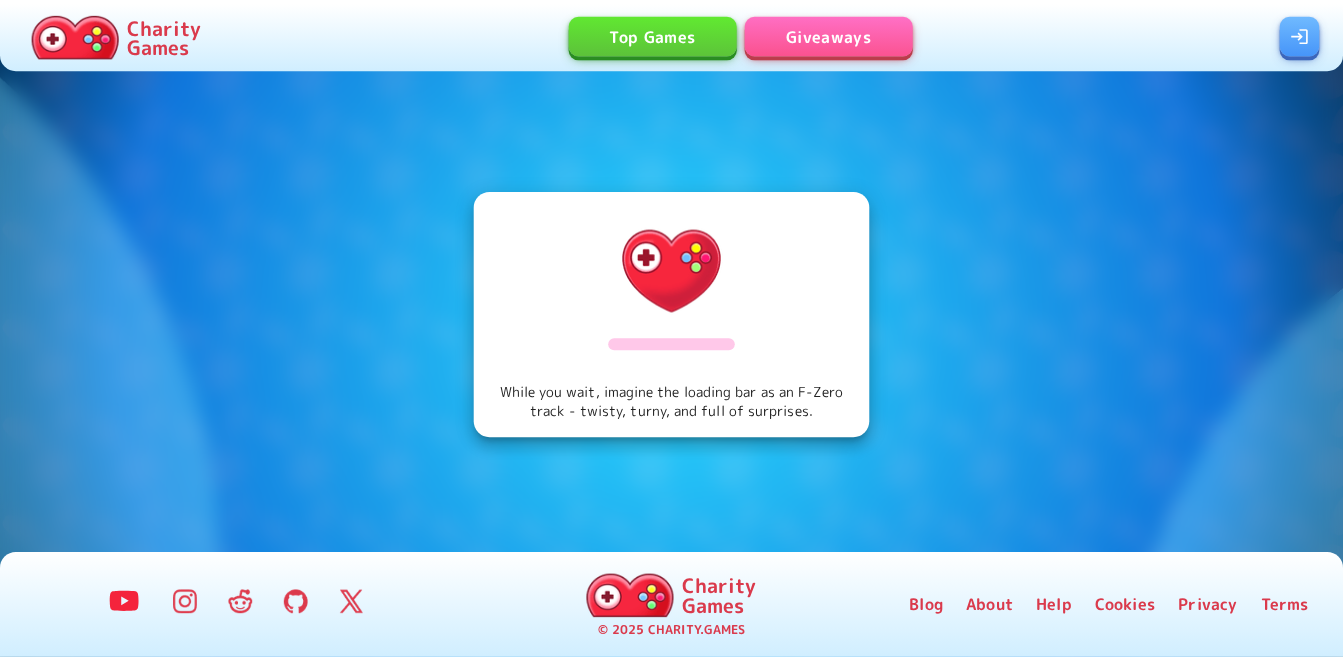 scroll, scrollTop: 0, scrollLeft: 0, axis: both 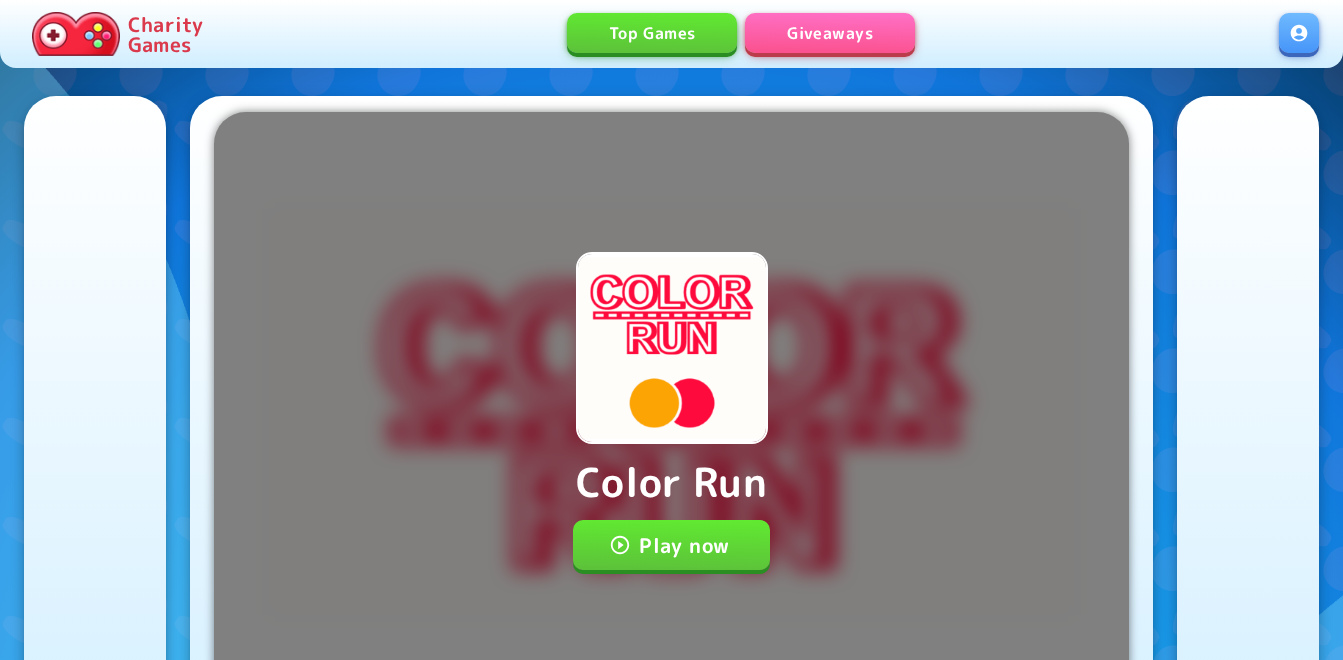 click on "Play now" at bounding box center [671, 545] 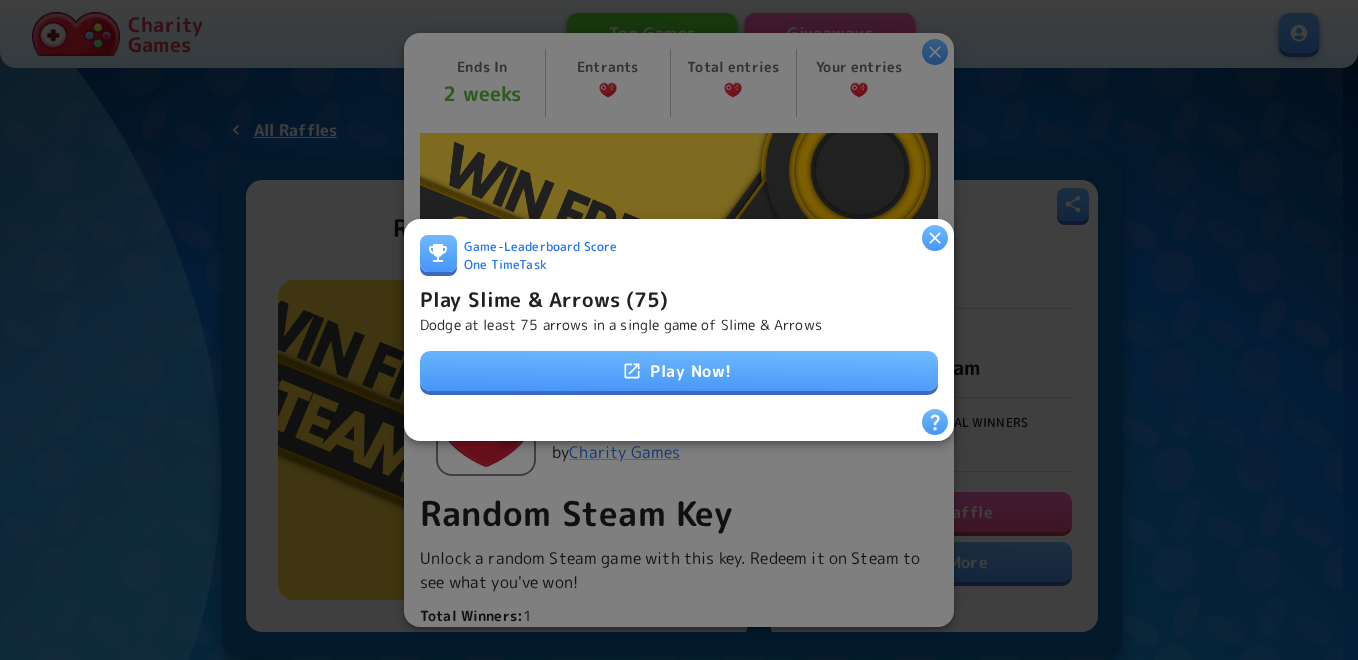 scroll, scrollTop: 0, scrollLeft: 0, axis: both 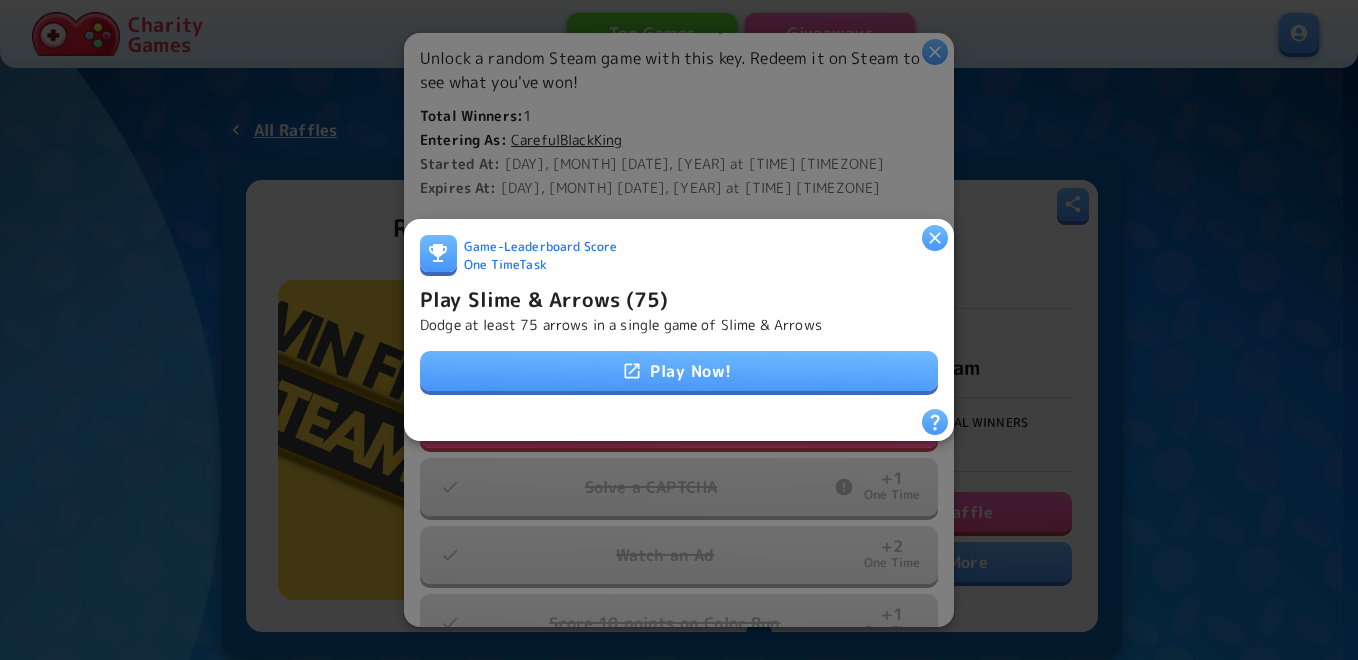 click on "Play Slime & Arrows (75)" at bounding box center [544, 299] 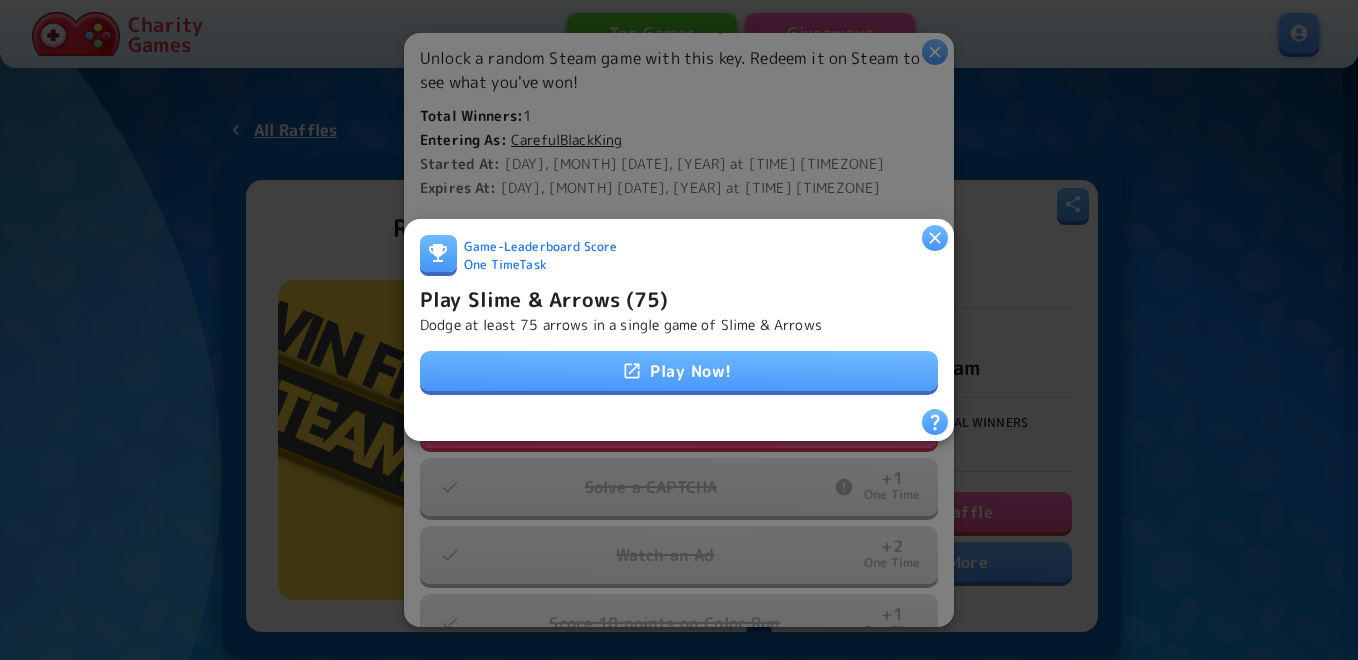 click on "Play Slime & Arrows (75)" at bounding box center (544, 299) 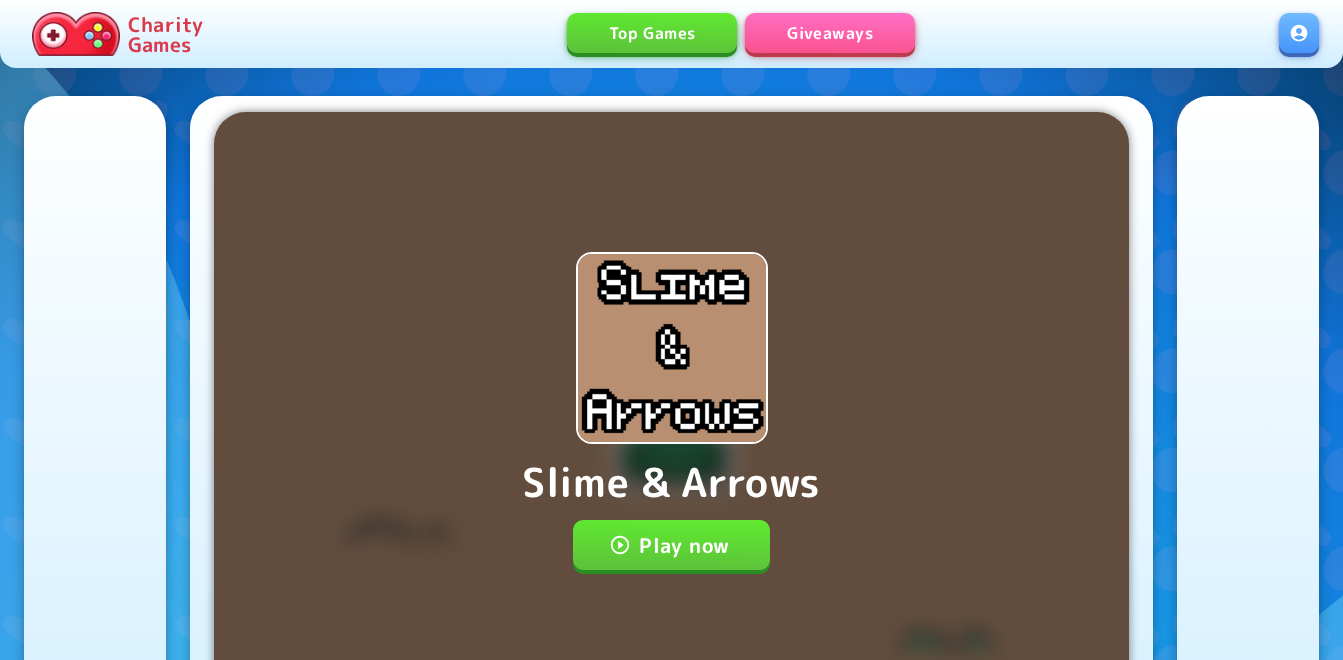 scroll, scrollTop: 0, scrollLeft: 0, axis: both 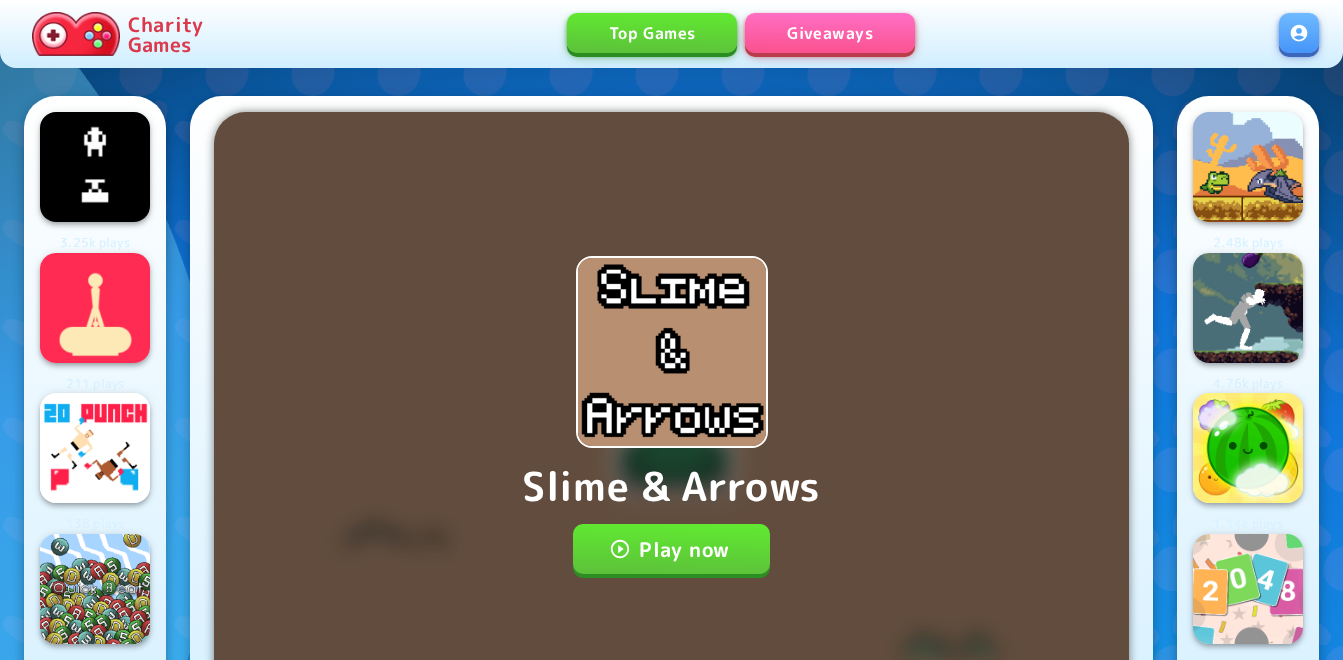 click on "Play now" at bounding box center [671, 549] 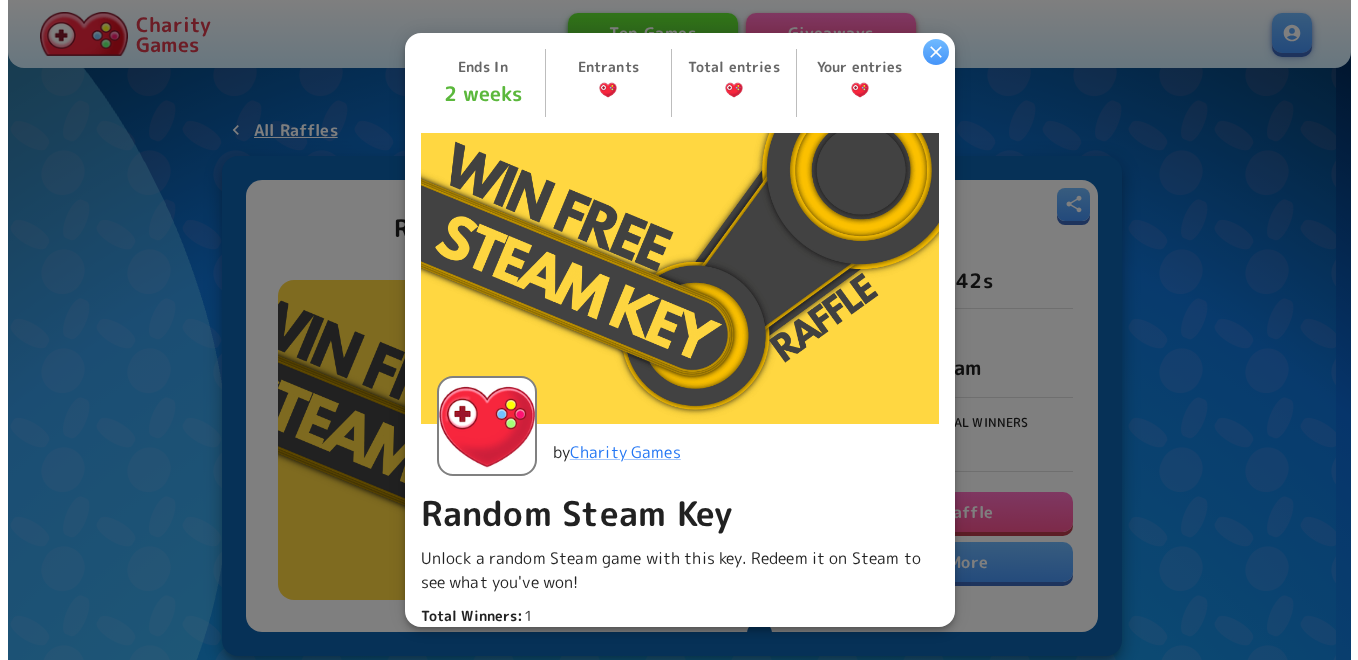 scroll, scrollTop: 0, scrollLeft: 0, axis: both 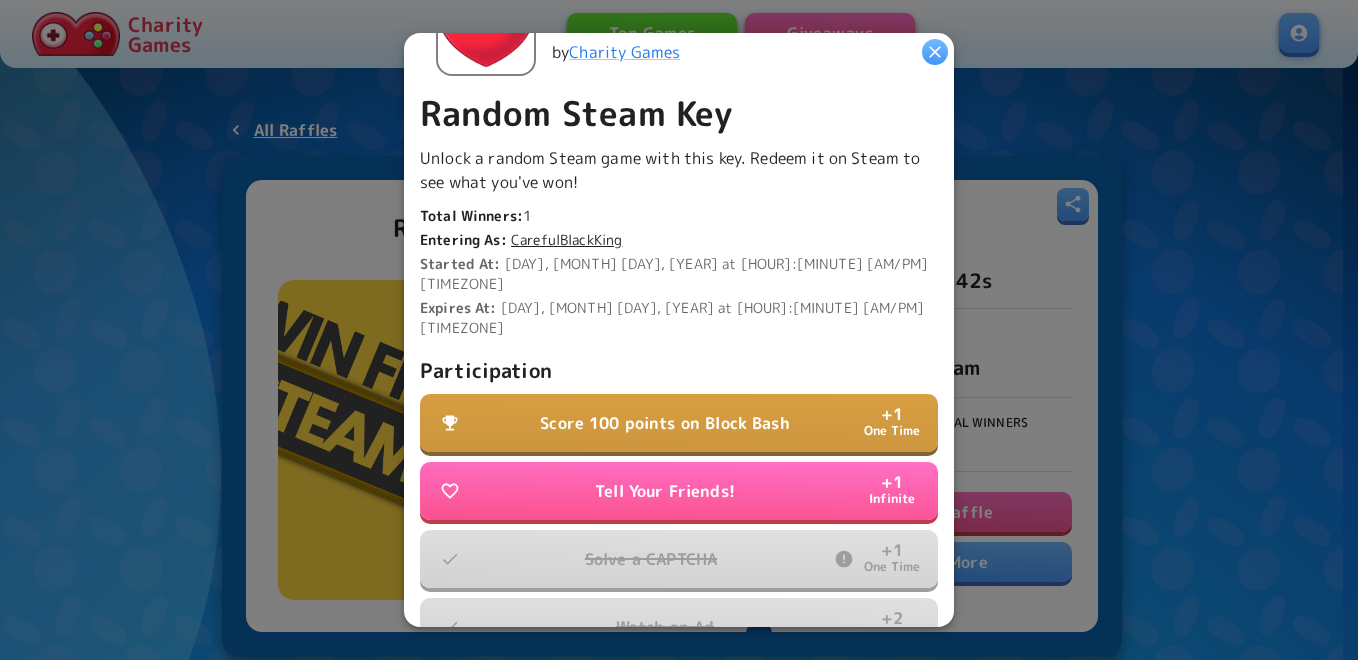 click on "Score 100 points on Block Bash" at bounding box center [665, 423] 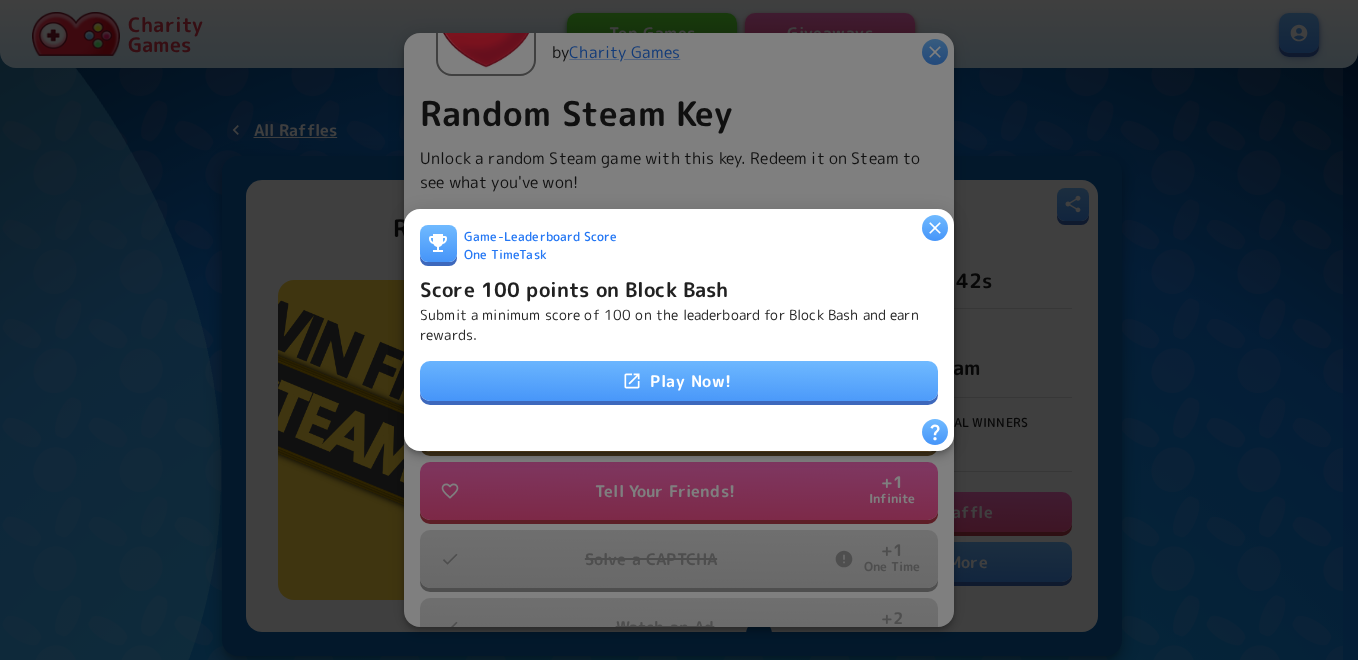 click on "Play Now!" at bounding box center [679, 381] 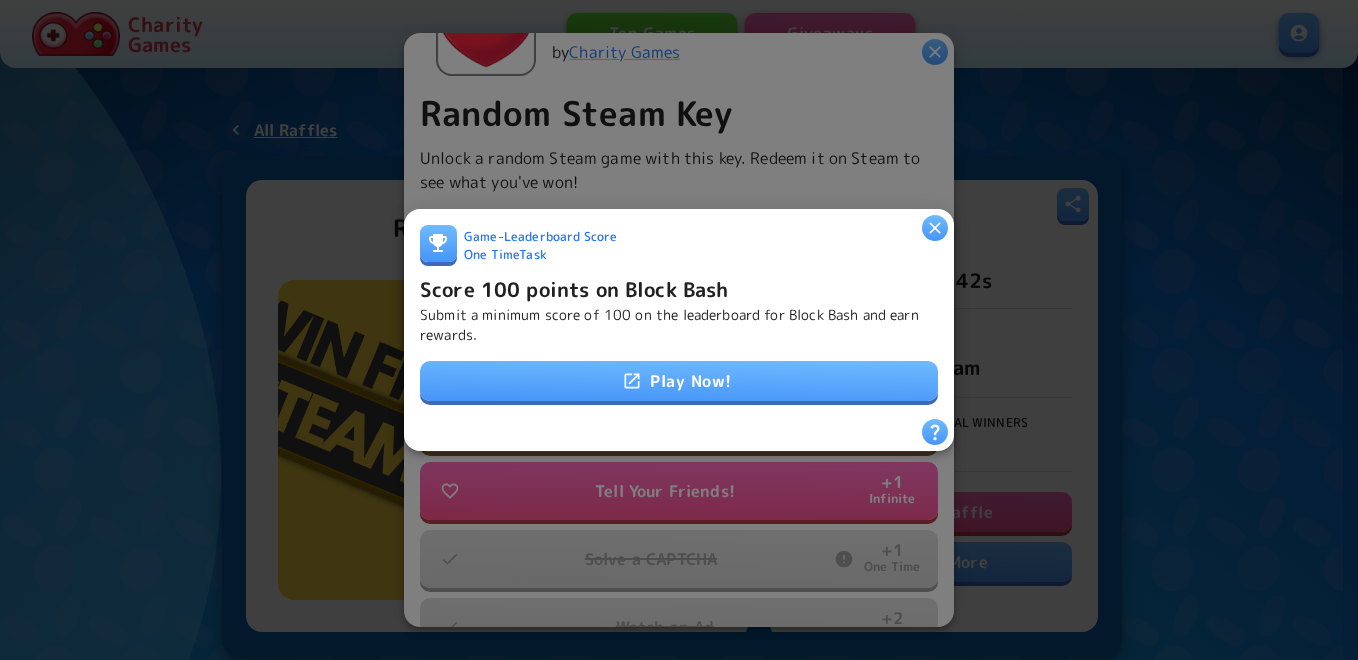 click on "Score 100 points on Block Bash" at bounding box center [574, 289] 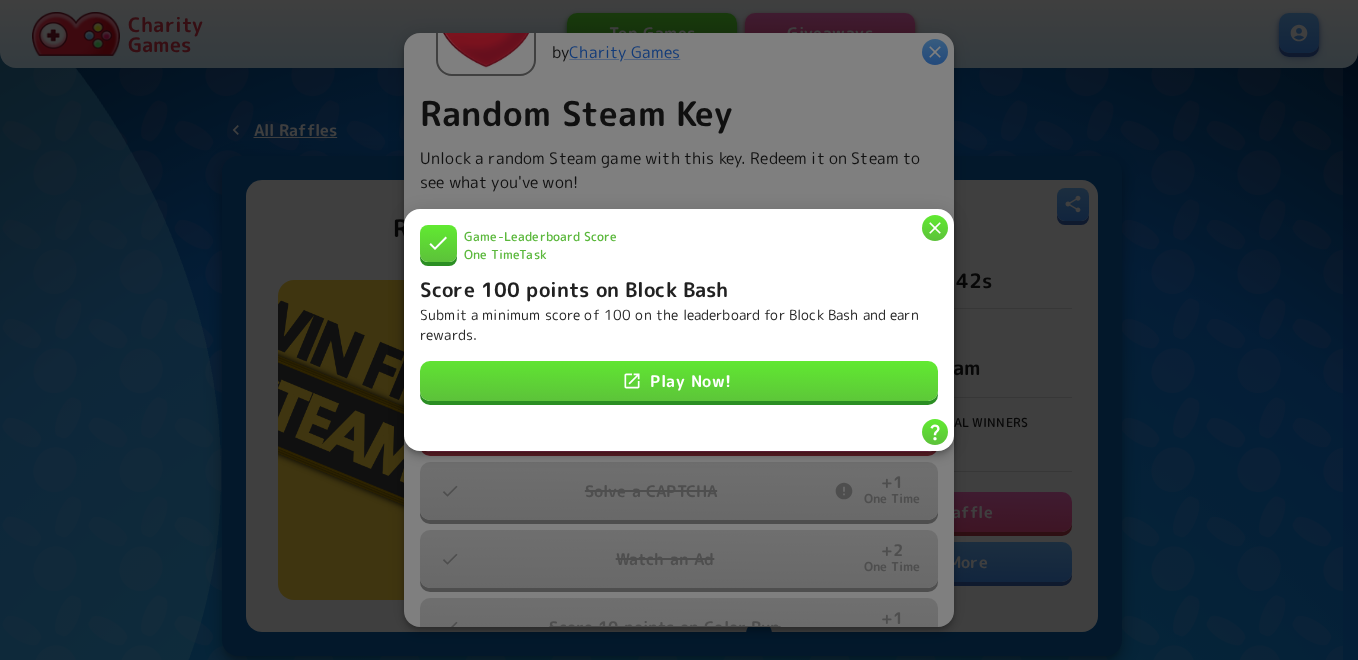 click at bounding box center (935, 228) 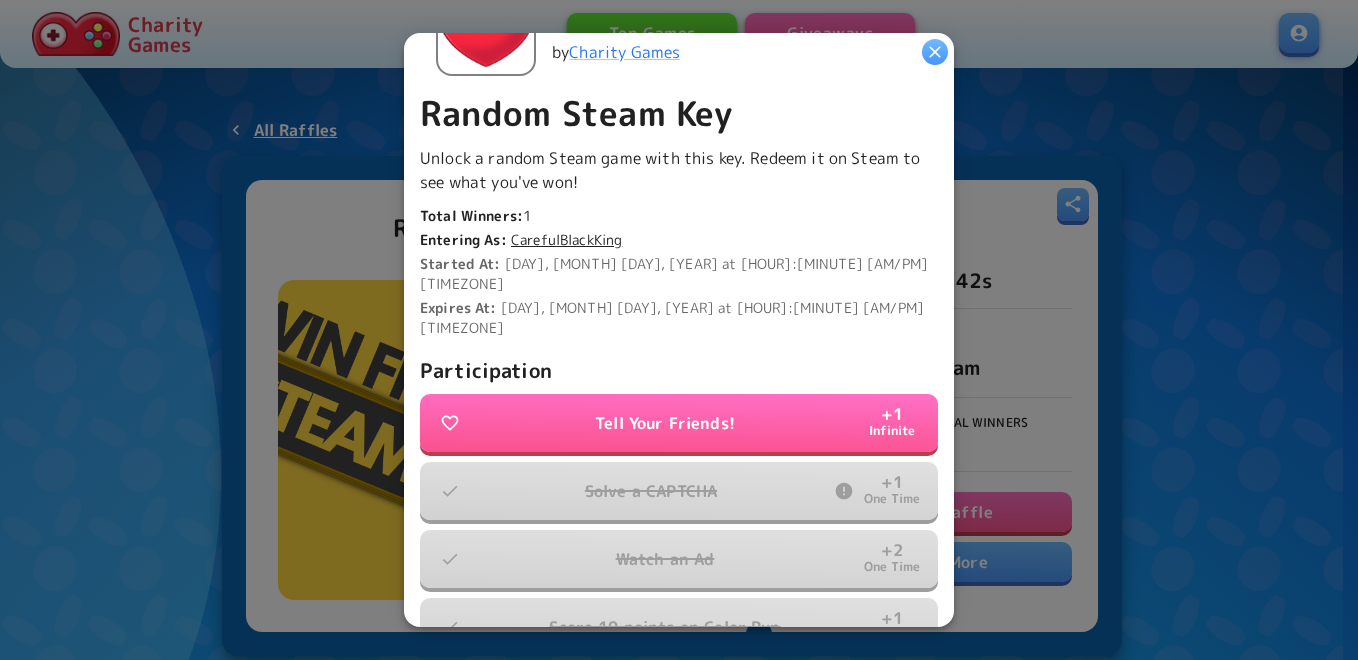 scroll, scrollTop: 679, scrollLeft: 0, axis: vertical 